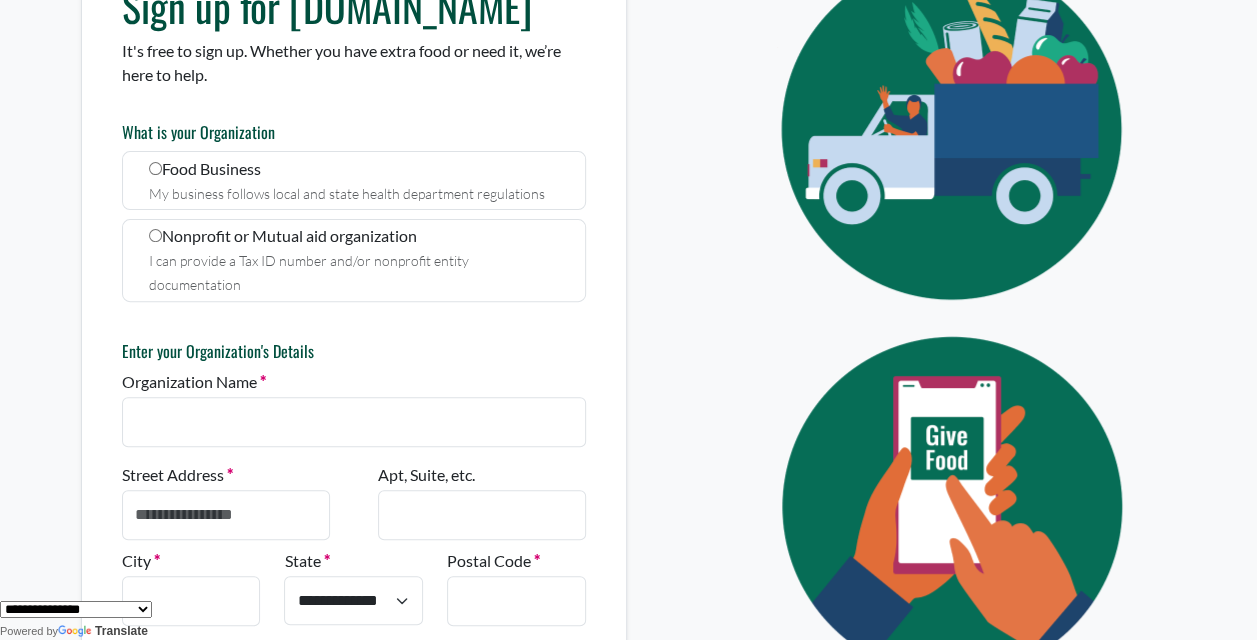 scroll, scrollTop: 242, scrollLeft: 0, axis: vertical 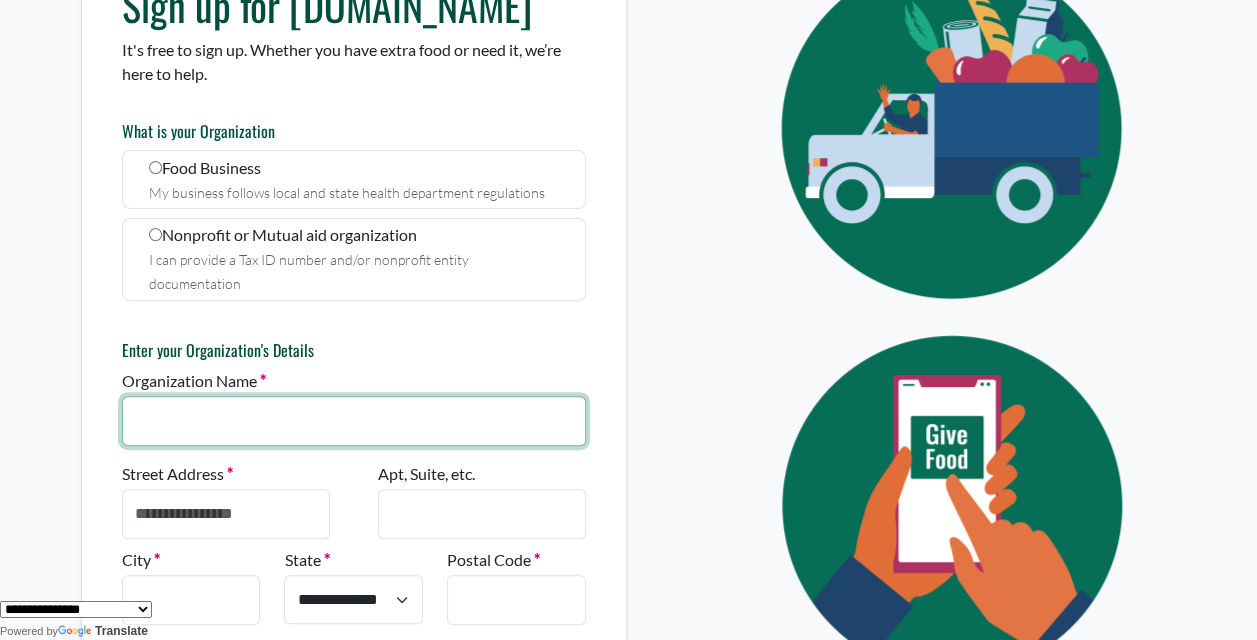 click on "Organization Name" at bounding box center (354, 421) 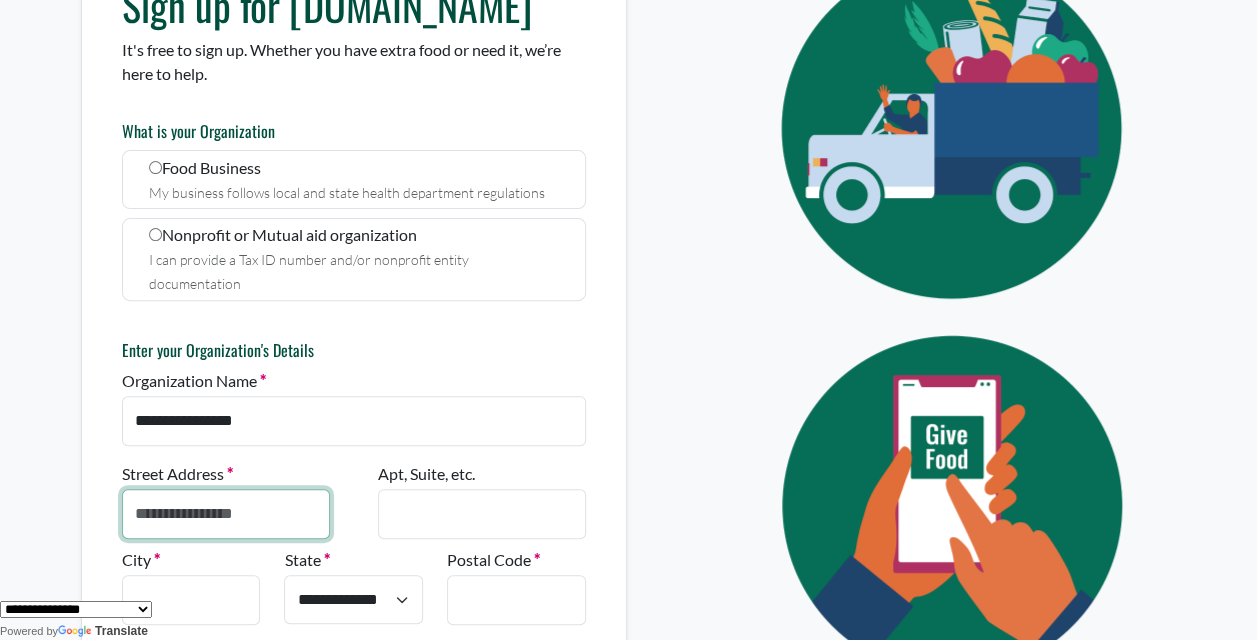 type on "**********" 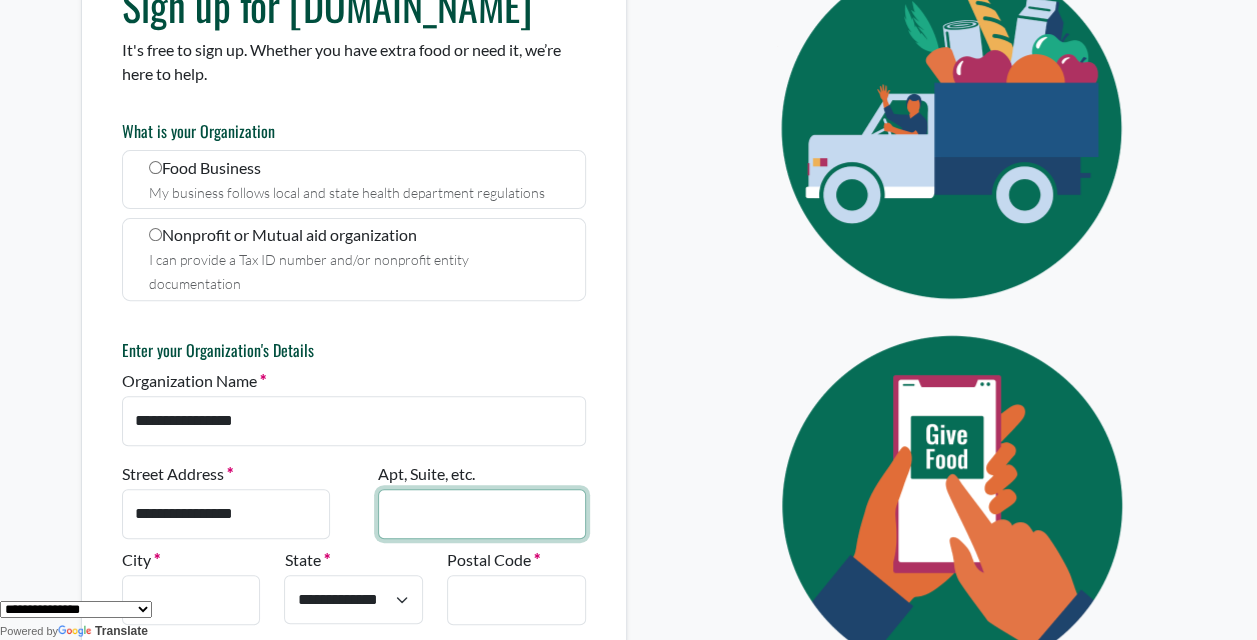 type on "**********" 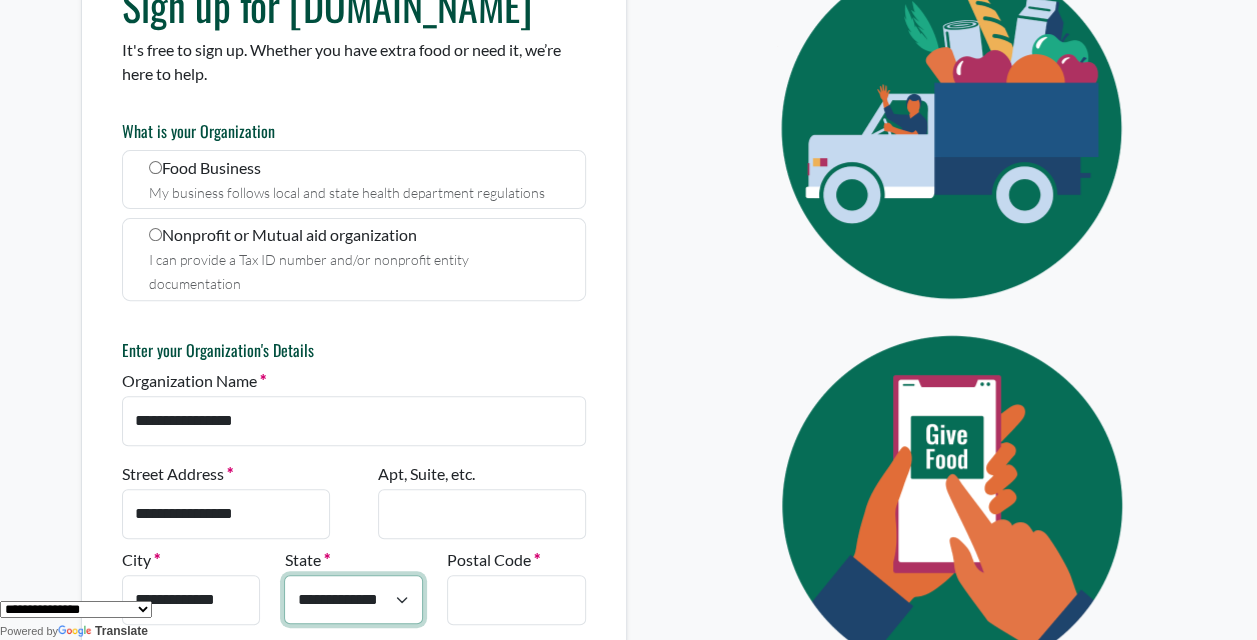 type on "*****" 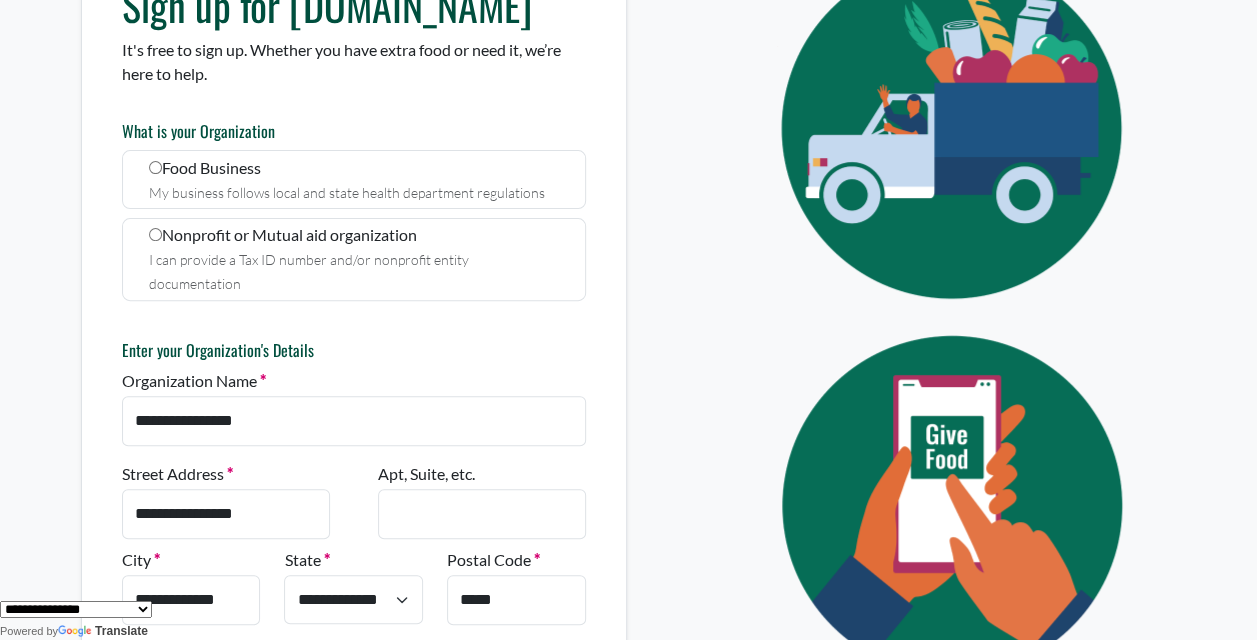 type on "**********" 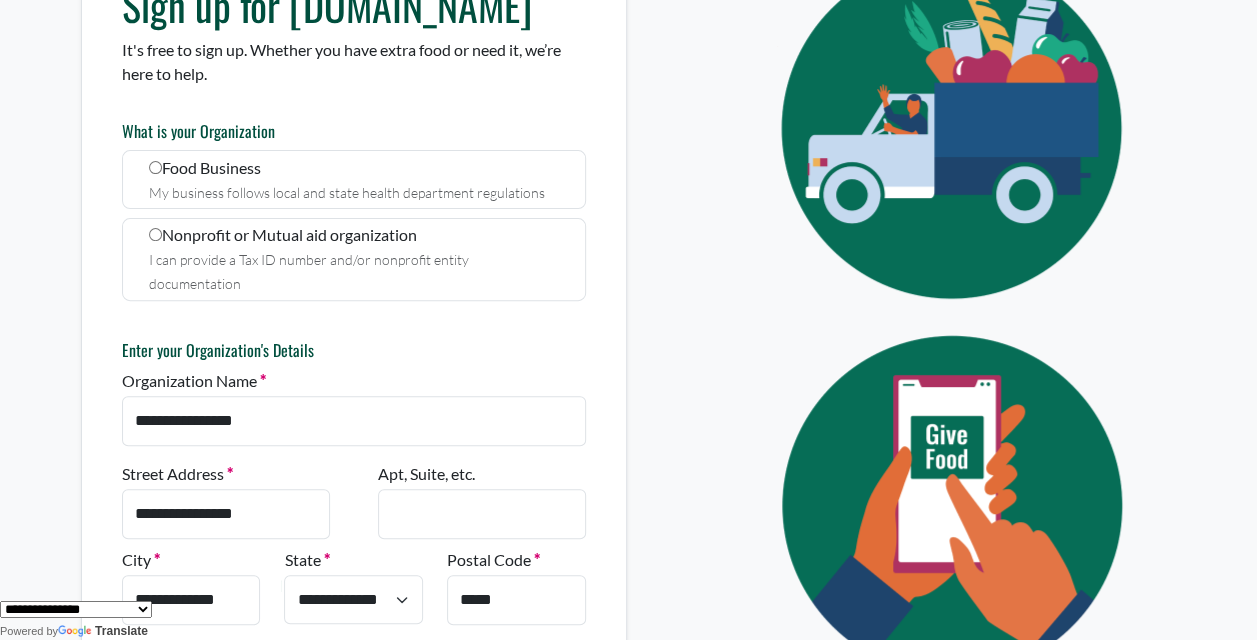 type on "**********" 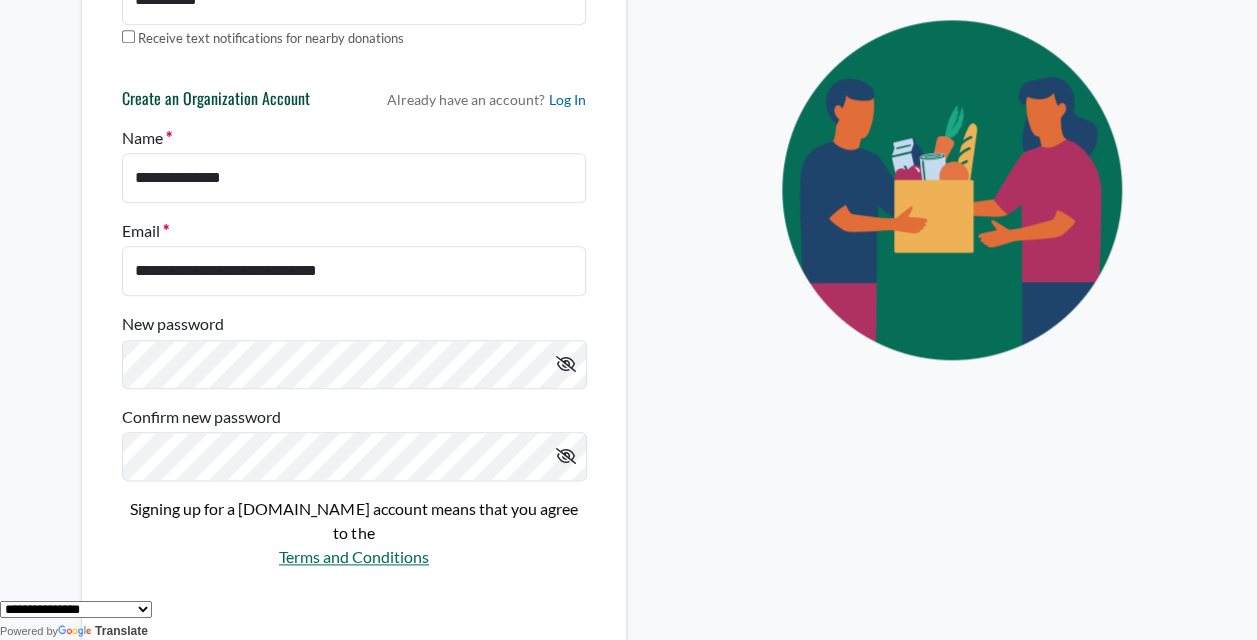 scroll, scrollTop: 936, scrollLeft: 0, axis: vertical 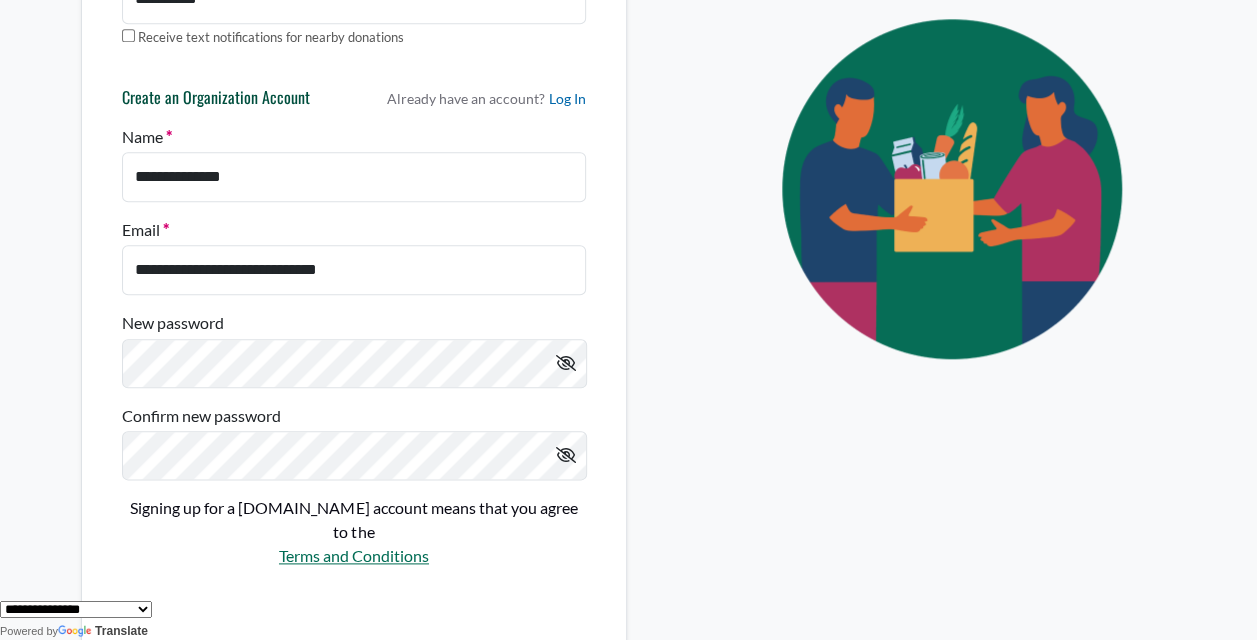click at bounding box center [566, 363] 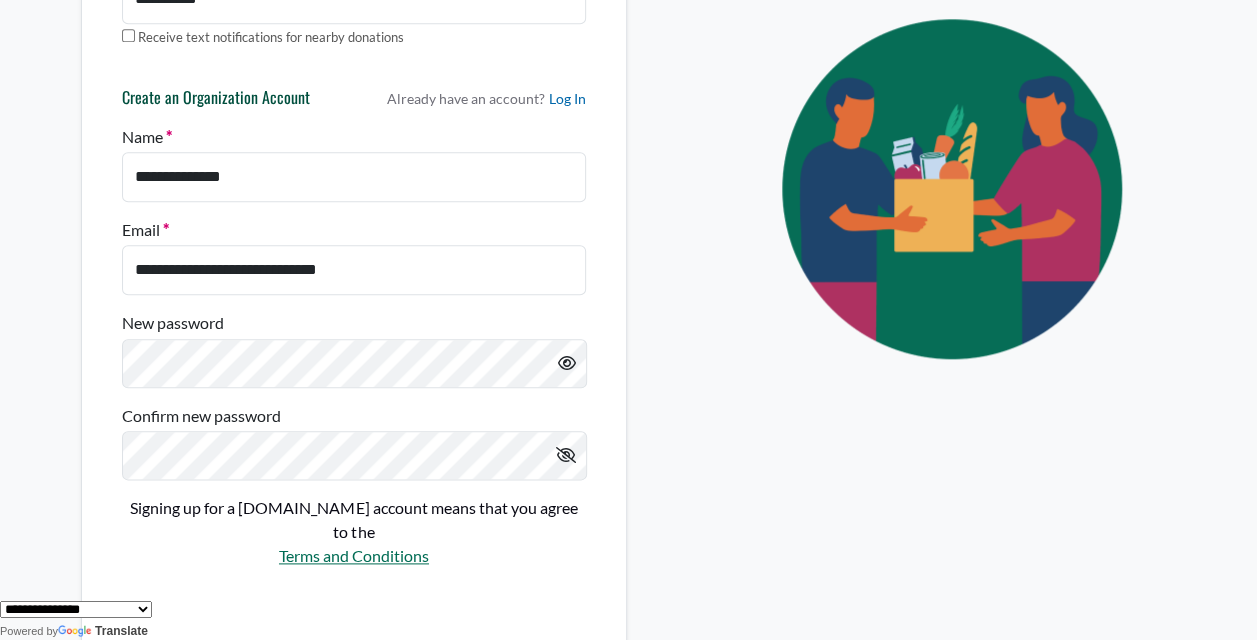 click on "Signing up for a FoodRecovery.org account means that you agree to the
Terms and Conditions" at bounding box center (354, 532) 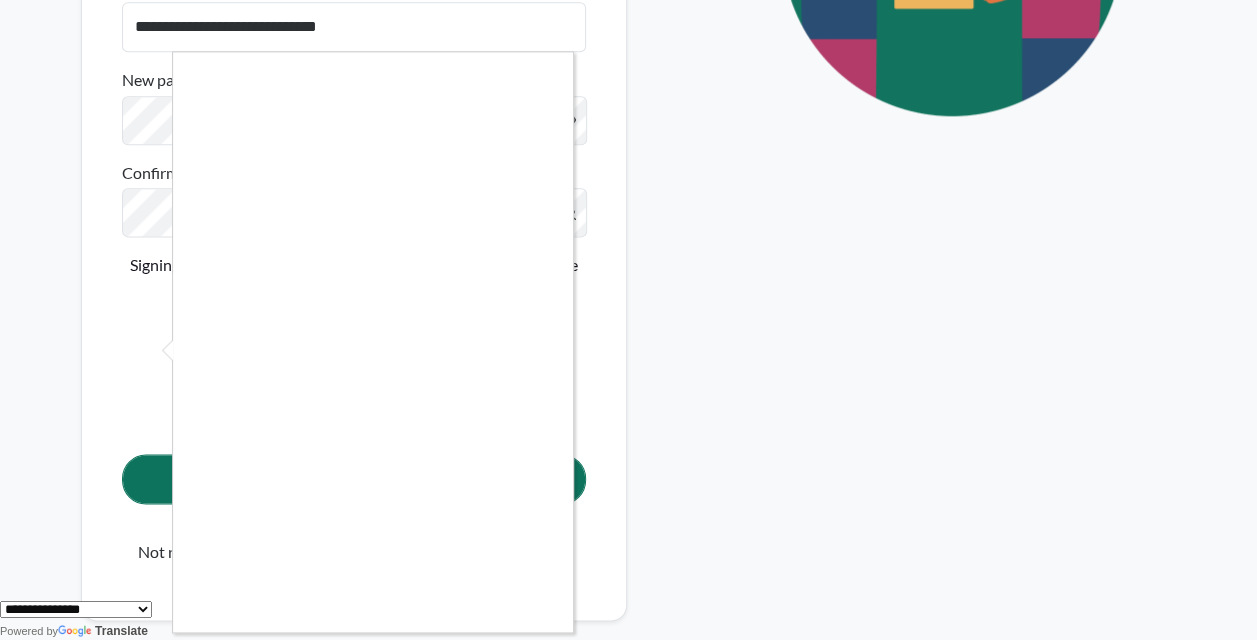 scroll, scrollTop: 1180, scrollLeft: 0, axis: vertical 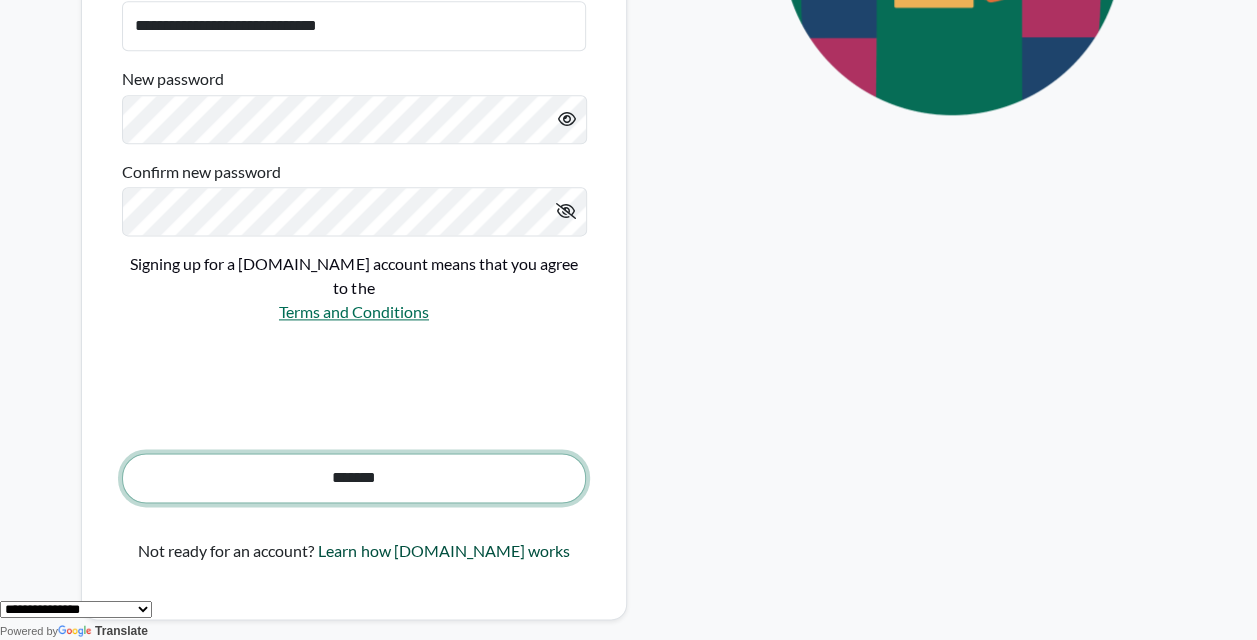 click on "*******" at bounding box center [354, 478] 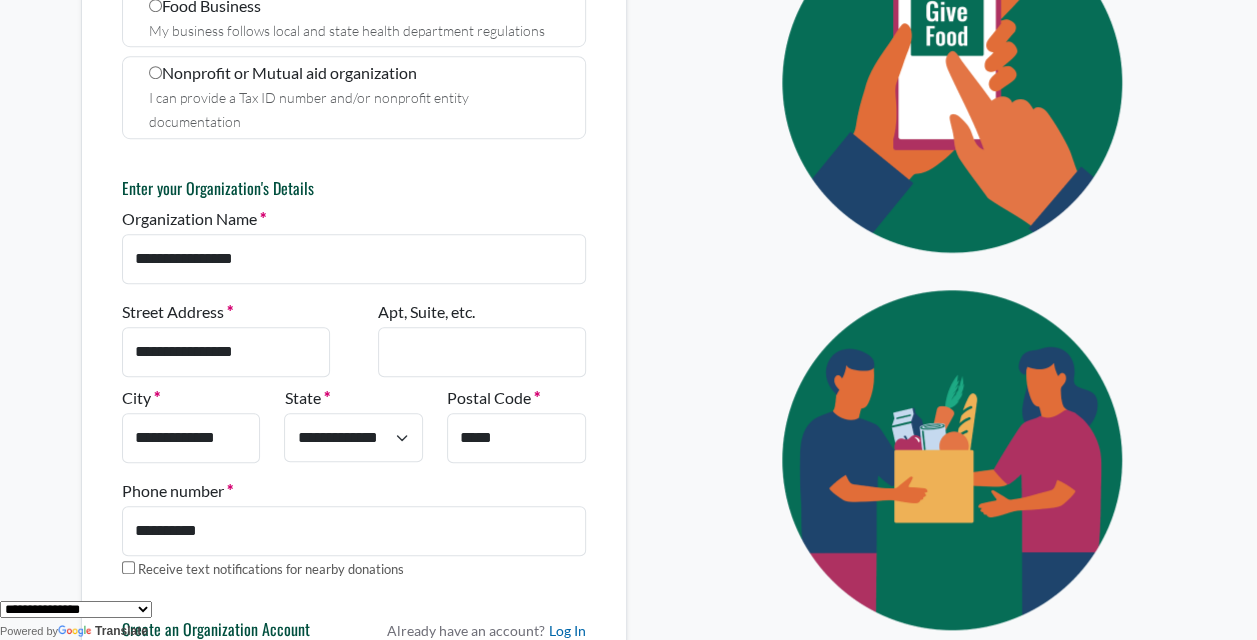 scroll, scrollTop: 667, scrollLeft: 0, axis: vertical 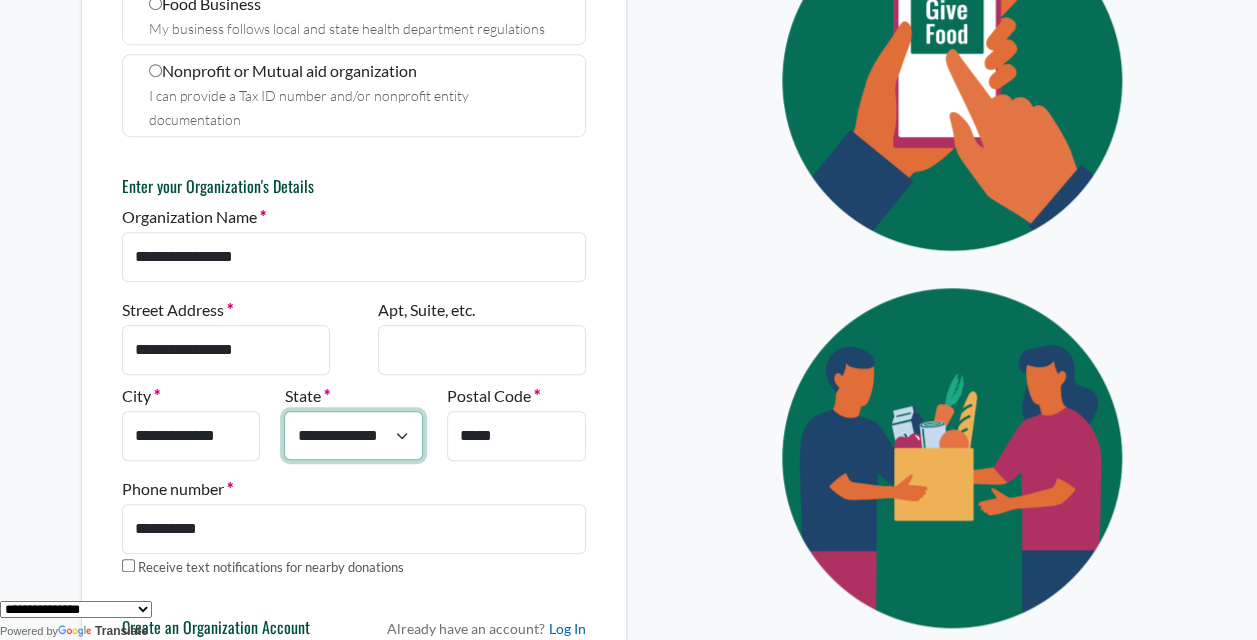 click on "**********" at bounding box center [353, 435] 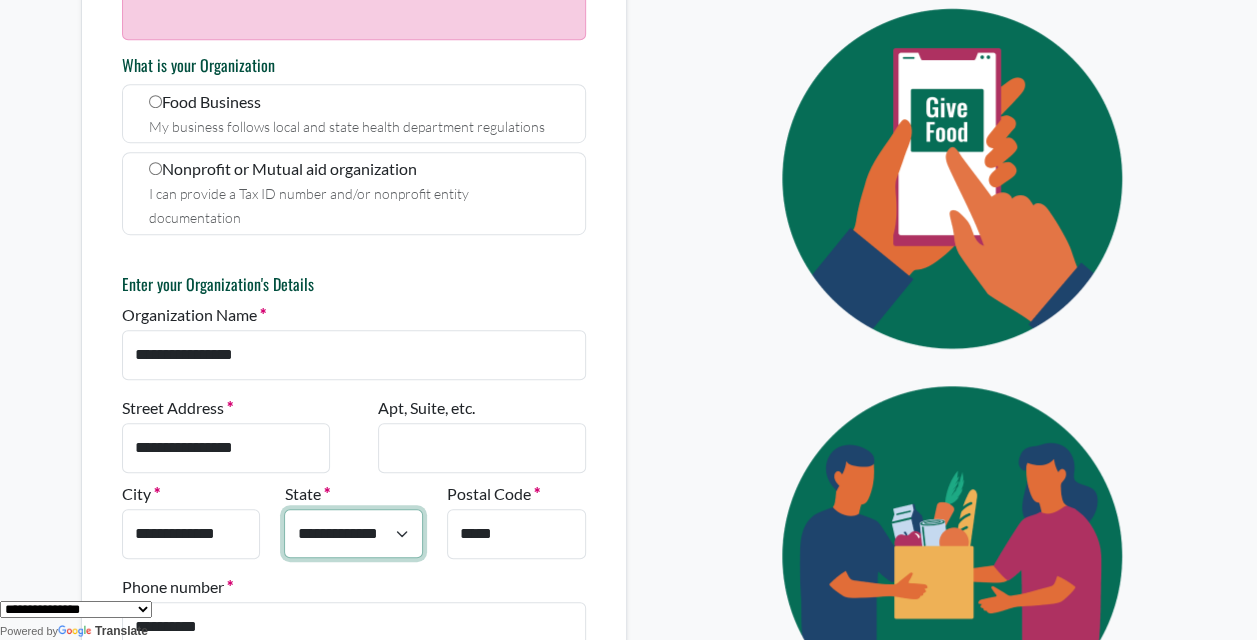 scroll, scrollTop: 573, scrollLeft: 0, axis: vertical 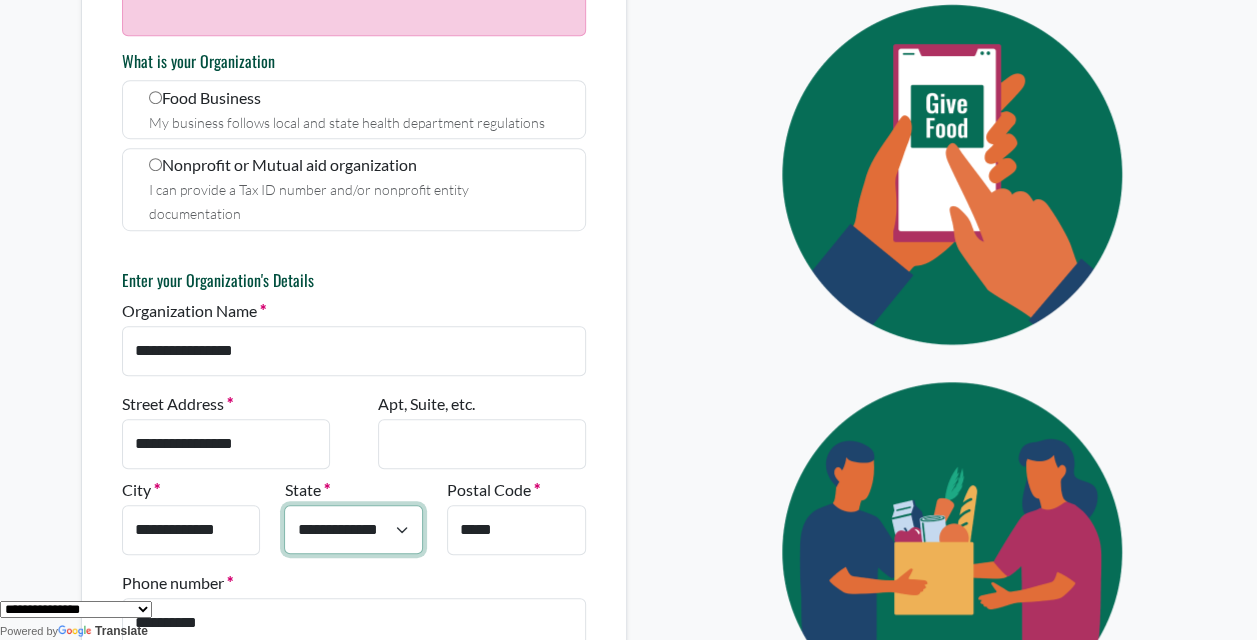 click on "**********" at bounding box center [353, 529] 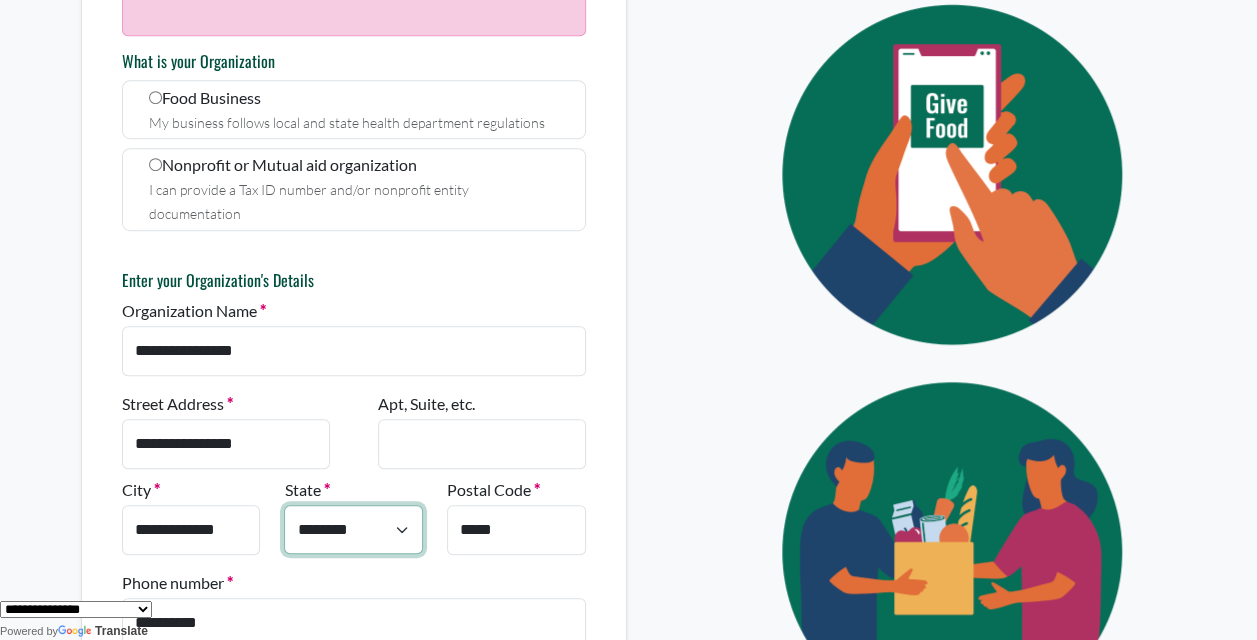 click on "**********" at bounding box center (353, 529) 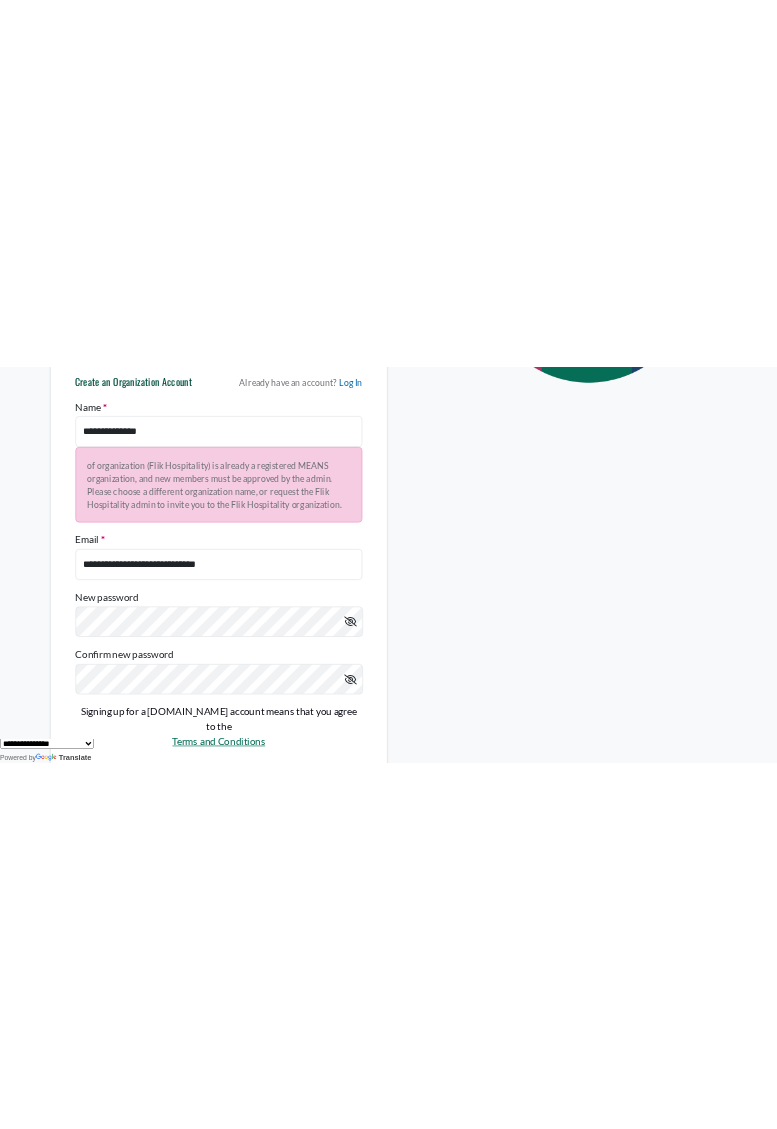 scroll, scrollTop: 1271, scrollLeft: 0, axis: vertical 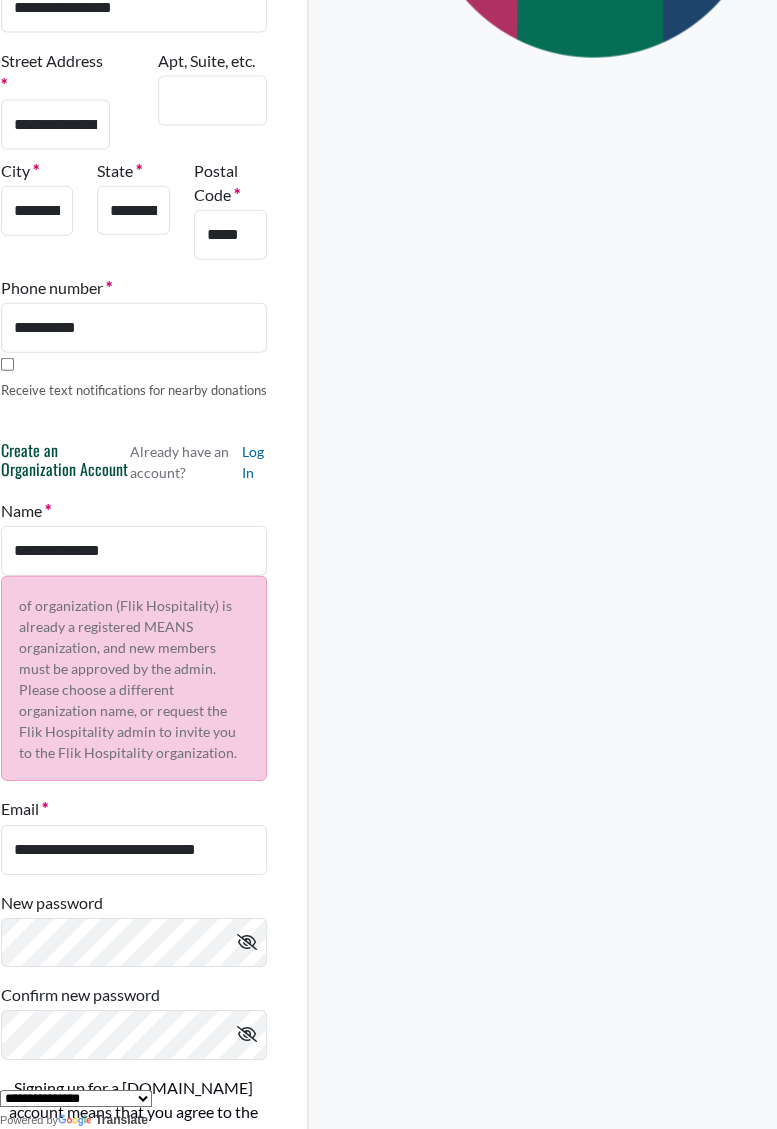 click at bounding box center (597, 205) 